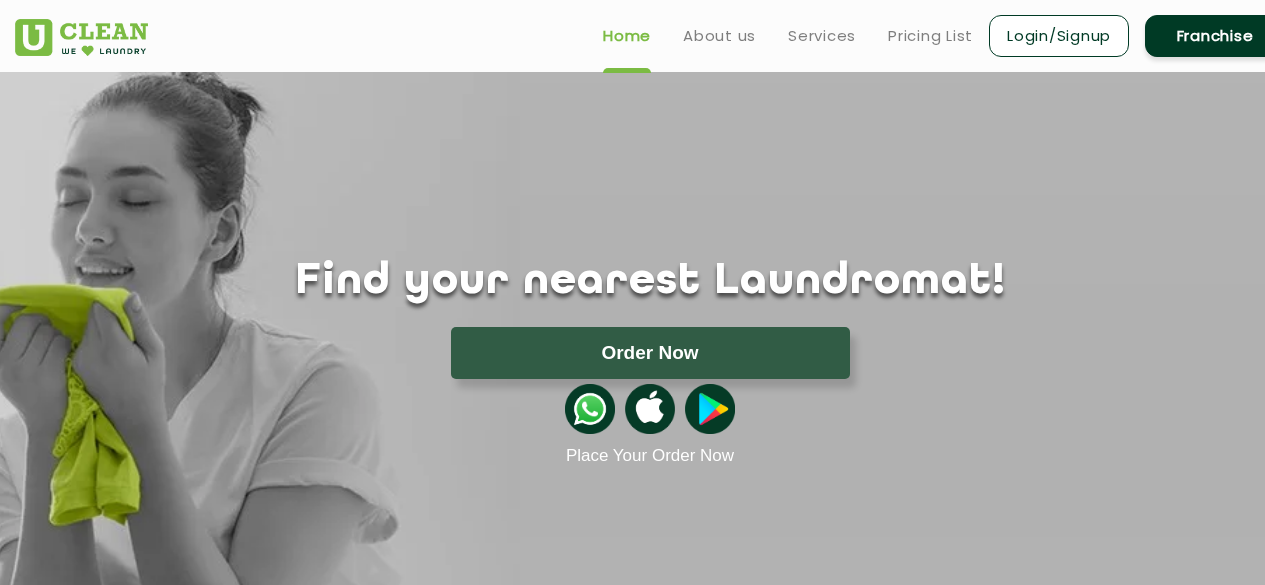 scroll, scrollTop: 0, scrollLeft: 0, axis: both 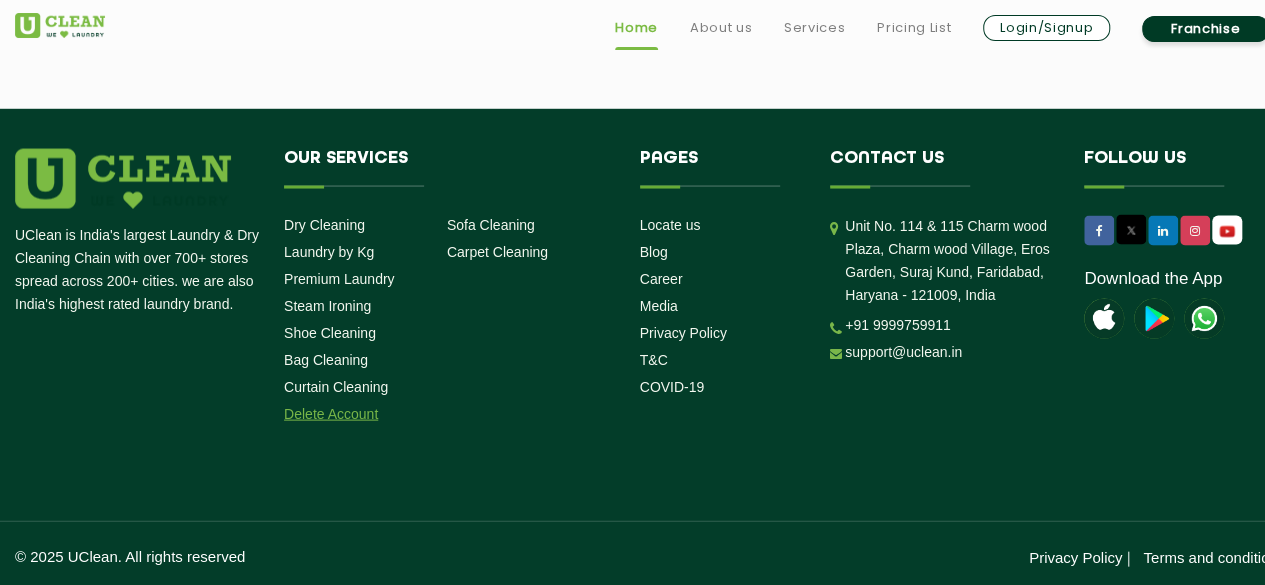 click on "Delete Account" at bounding box center (331, 414) 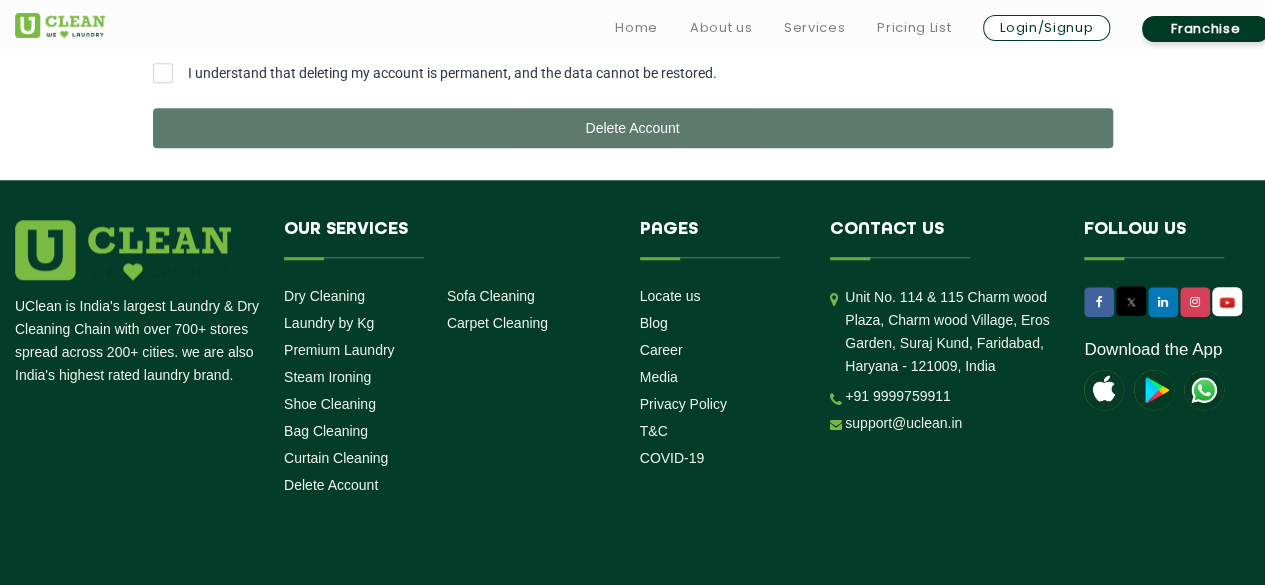 scroll, scrollTop: 763, scrollLeft: 0, axis: vertical 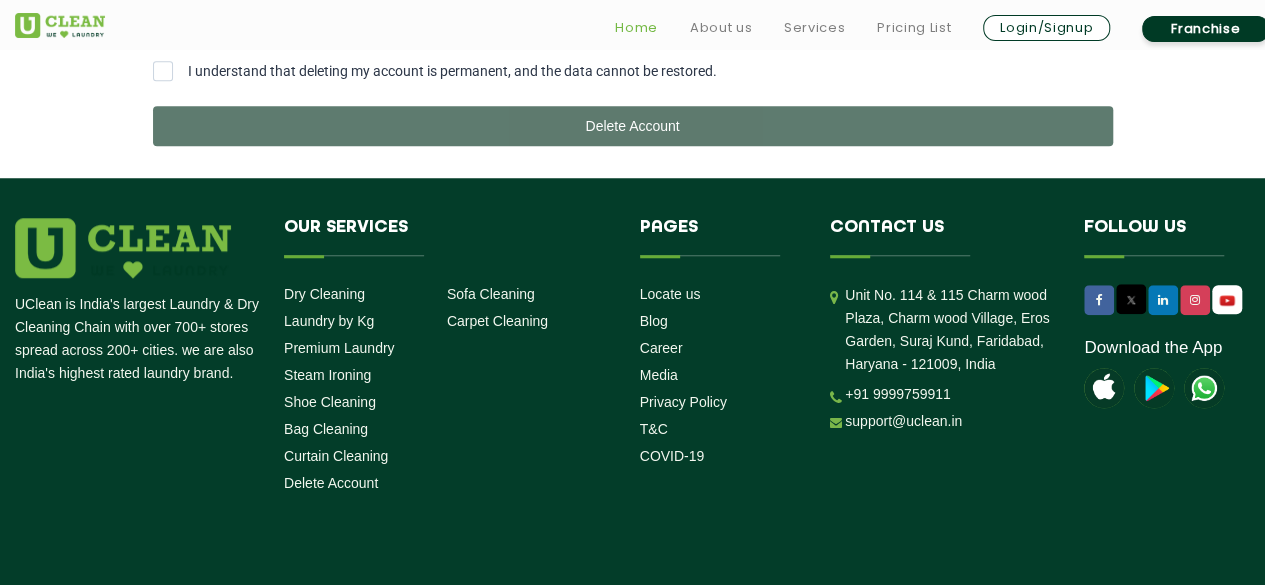 click on "Home" at bounding box center [636, 28] 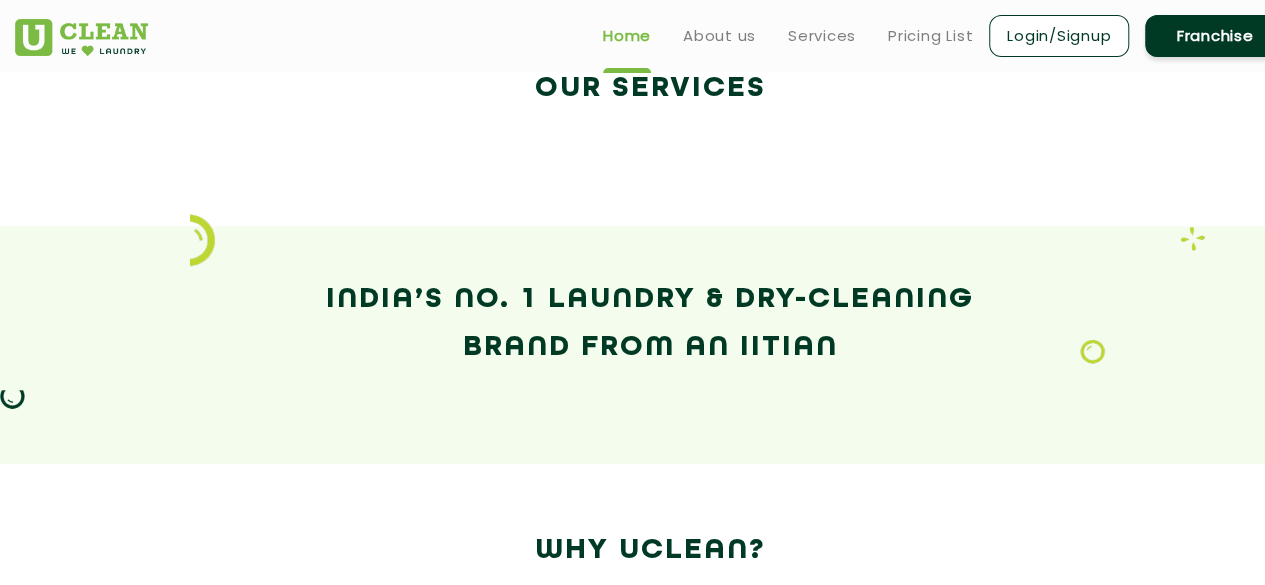 scroll, scrollTop: 0, scrollLeft: 0, axis: both 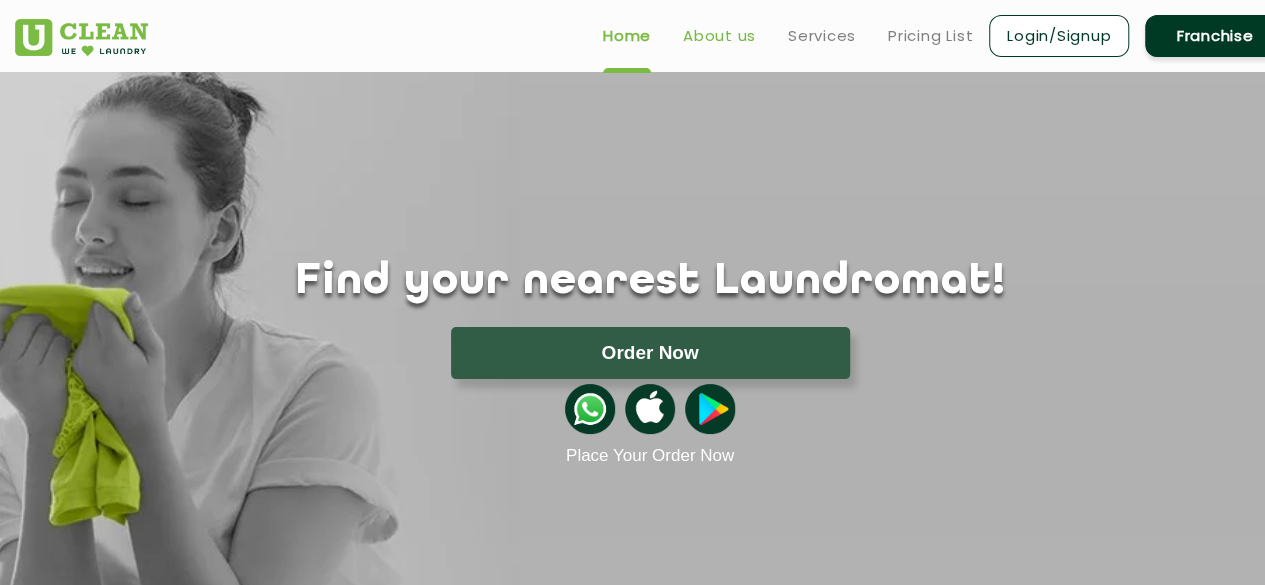 click on "About us" at bounding box center (719, 36) 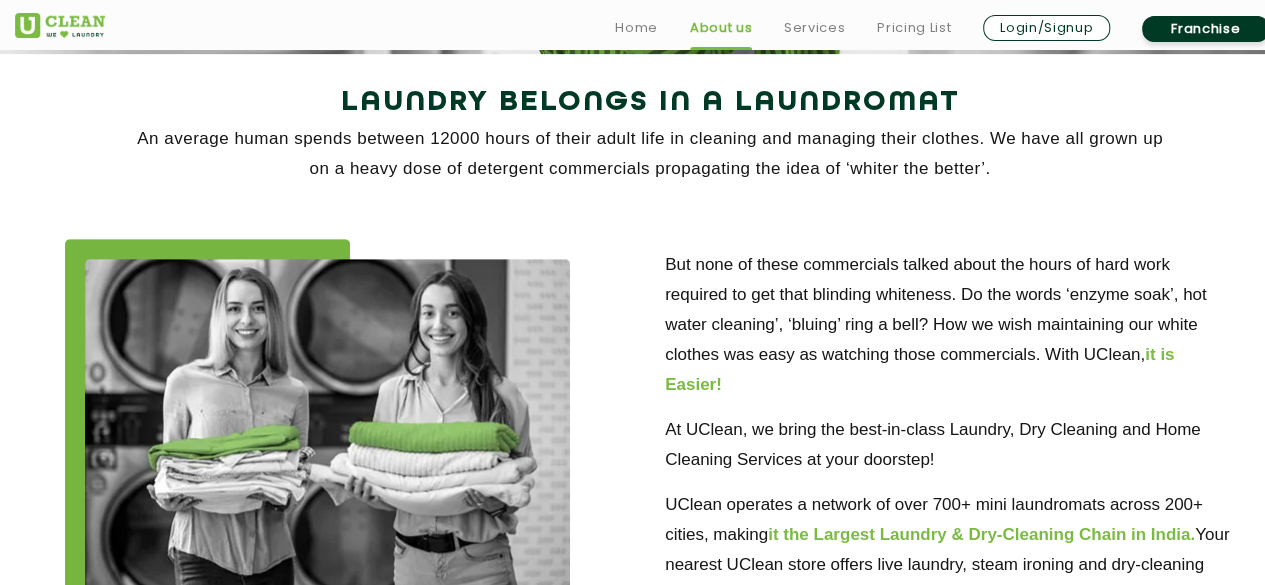 scroll, scrollTop: 413, scrollLeft: 0, axis: vertical 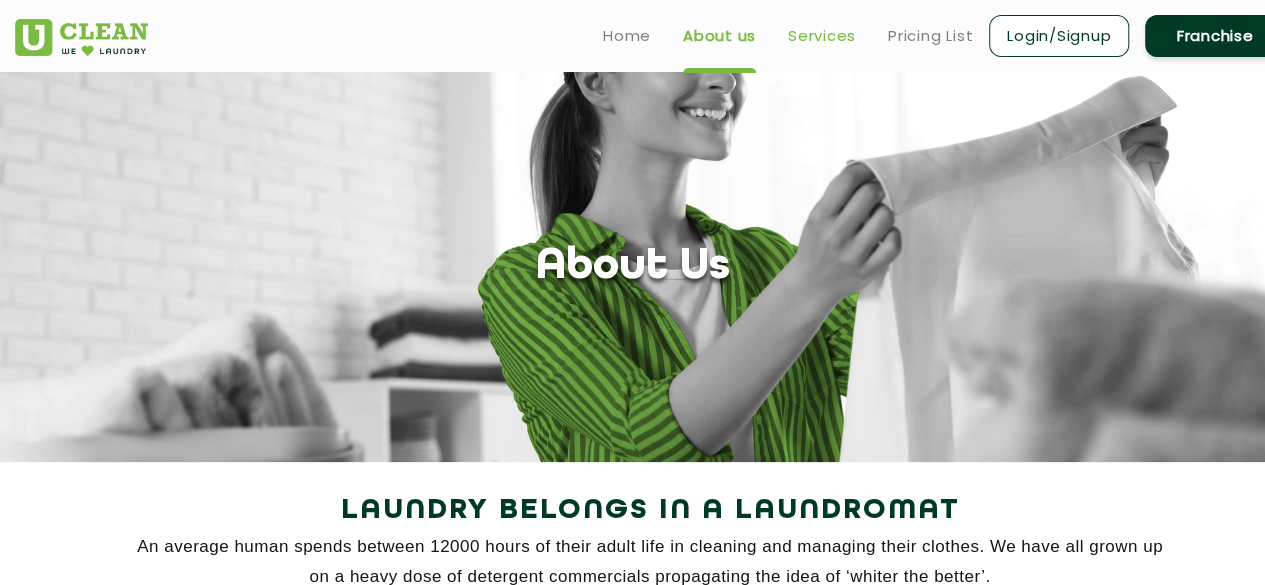 click on "Services" at bounding box center [822, 36] 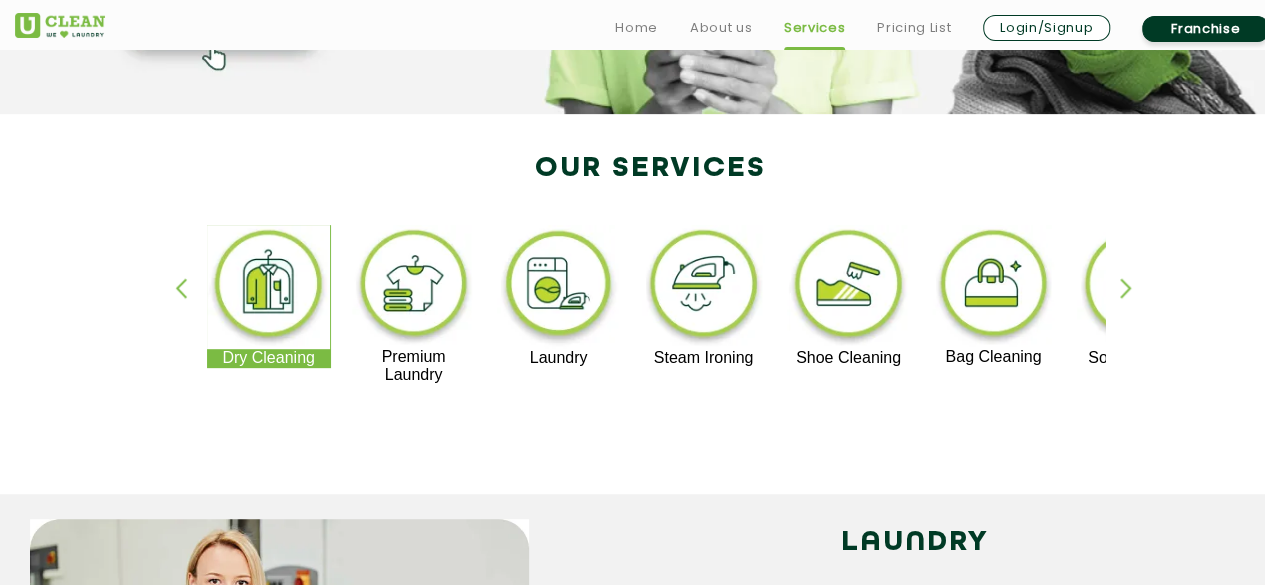 scroll, scrollTop: 440, scrollLeft: 0, axis: vertical 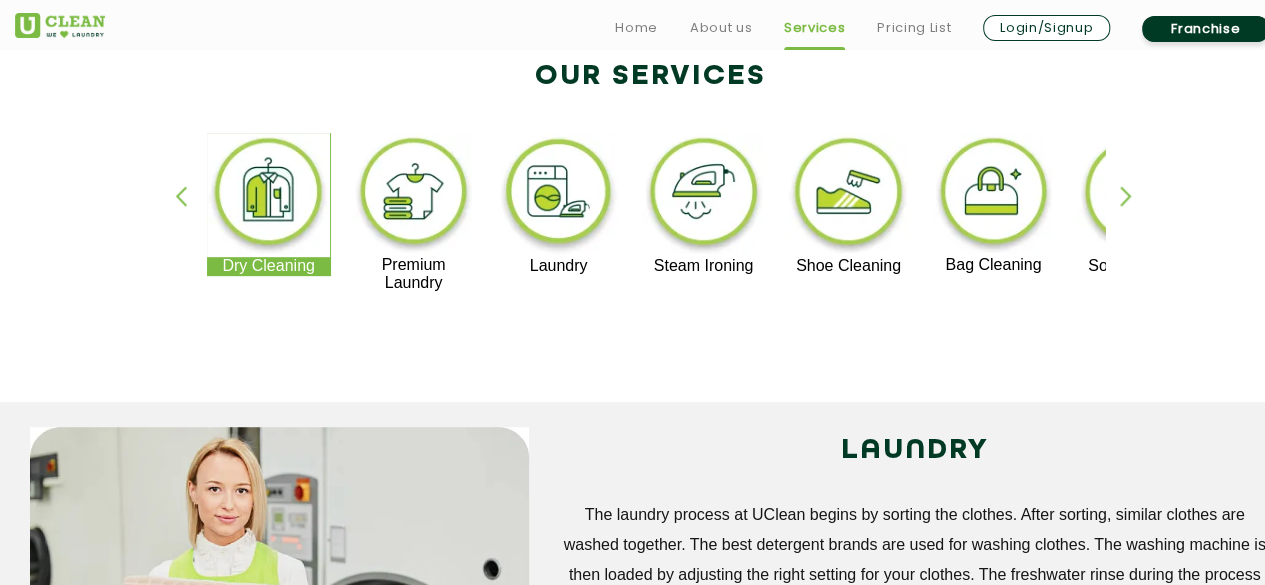 click at bounding box center (1135, 213) 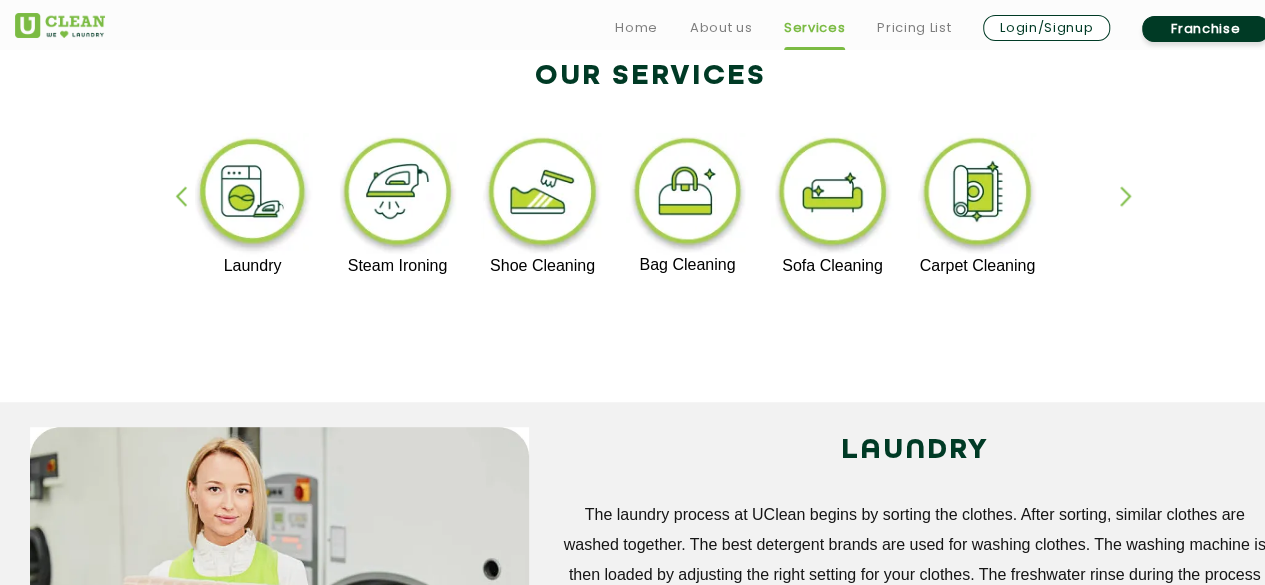 click at bounding box center [1135, 213] 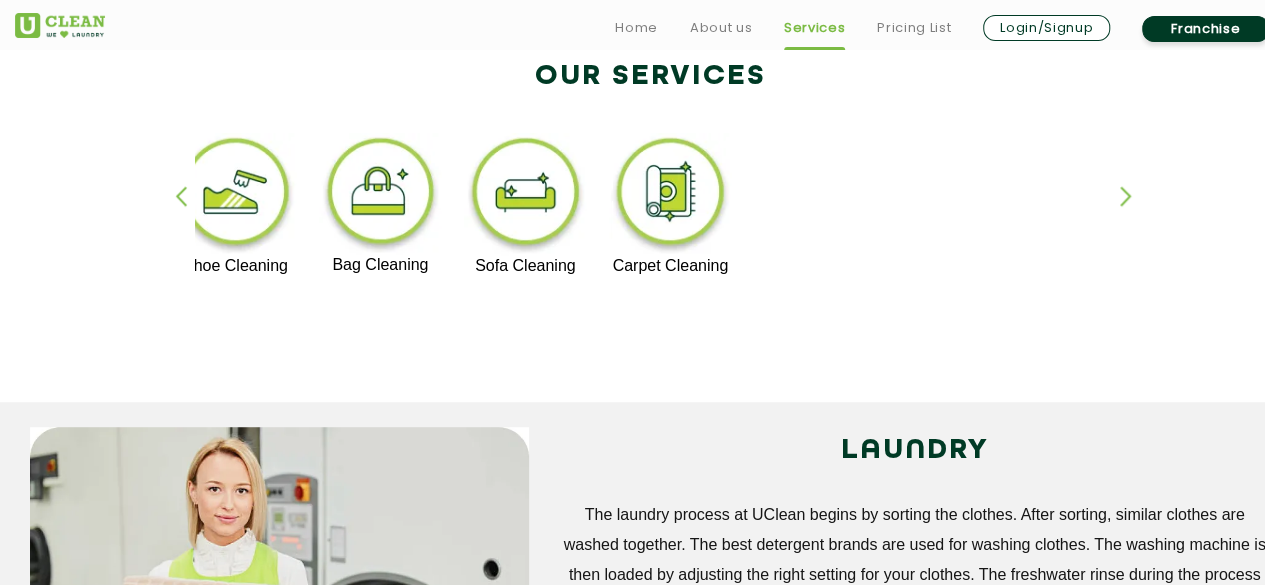 click at bounding box center (1135, 213) 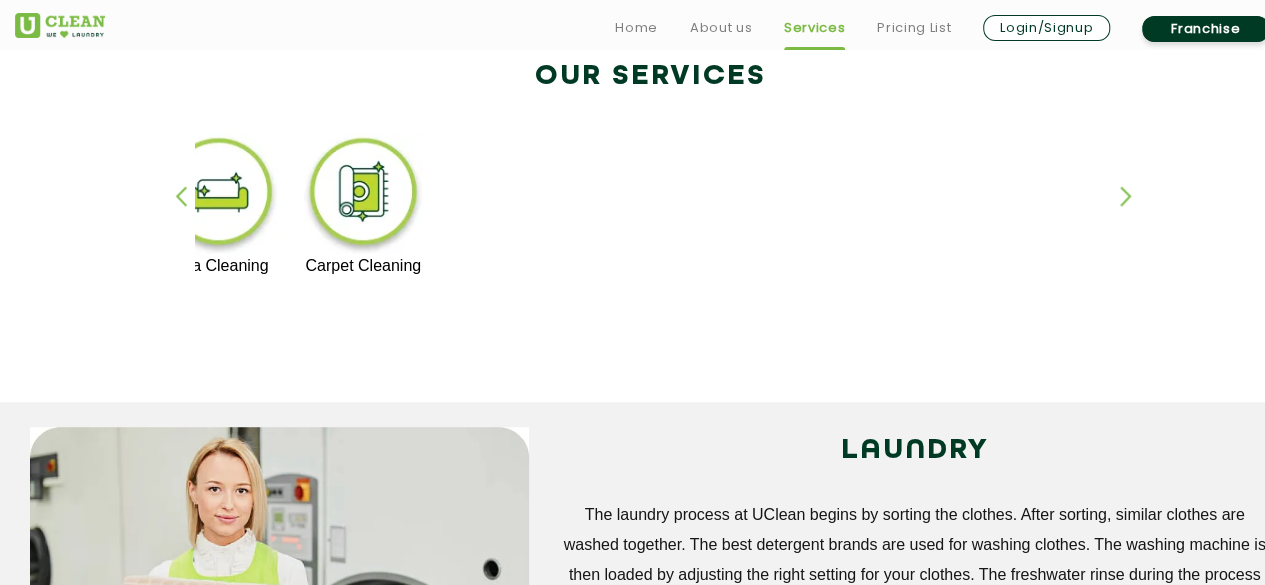 click at bounding box center [1135, 213] 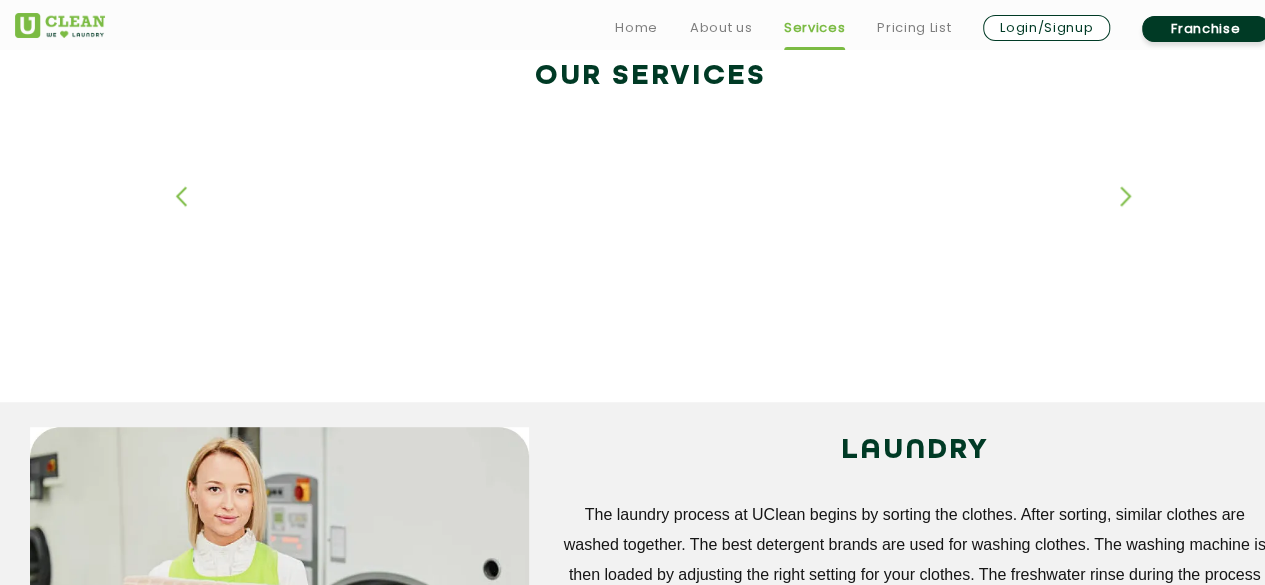 click at bounding box center (1135, 213) 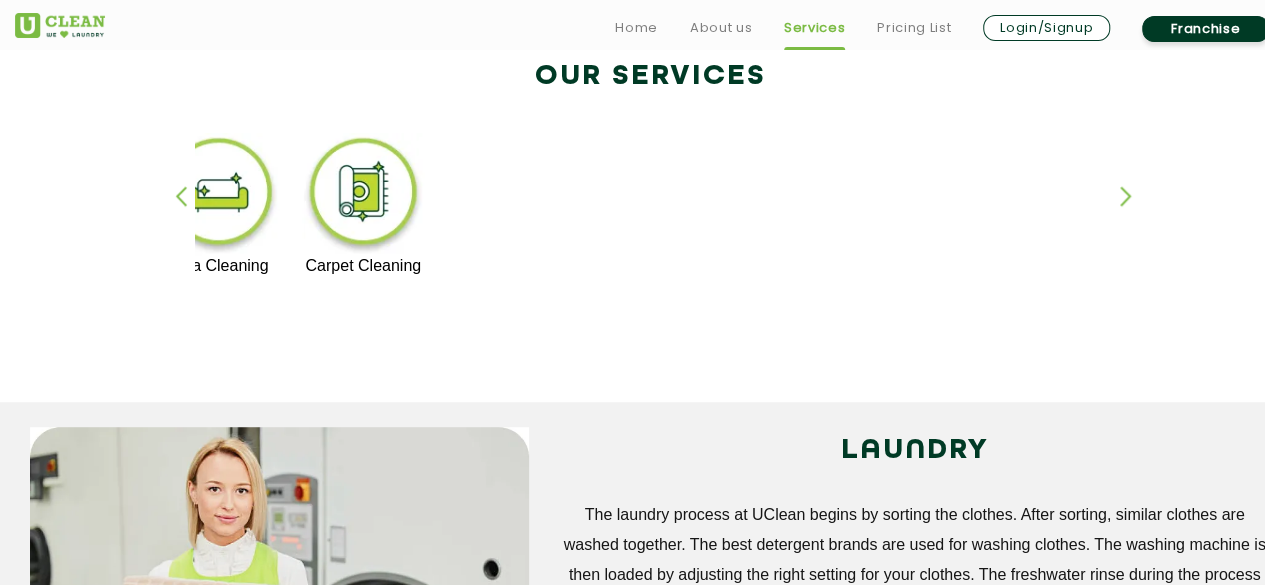 click at bounding box center (190, 213) 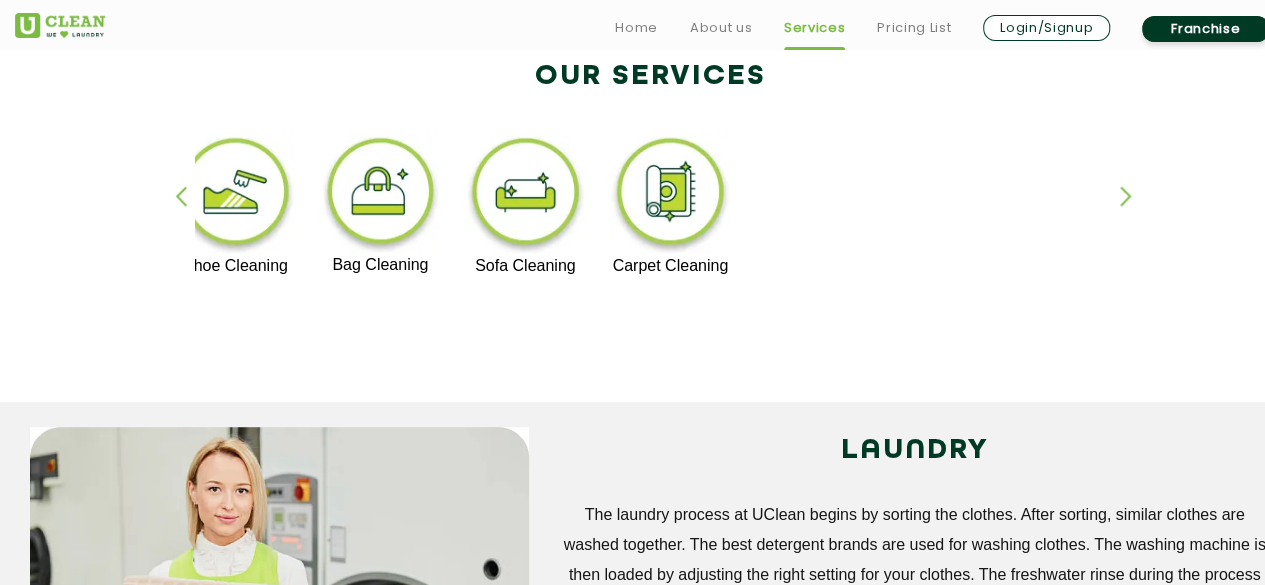 click at bounding box center [190, 213] 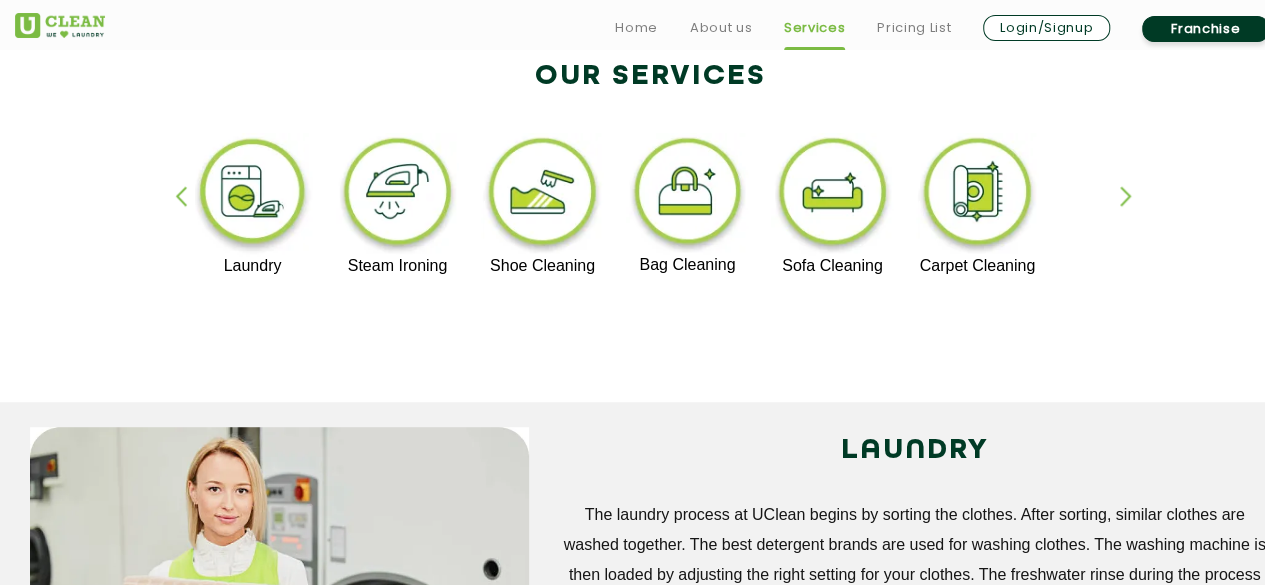 click at bounding box center [190, 213] 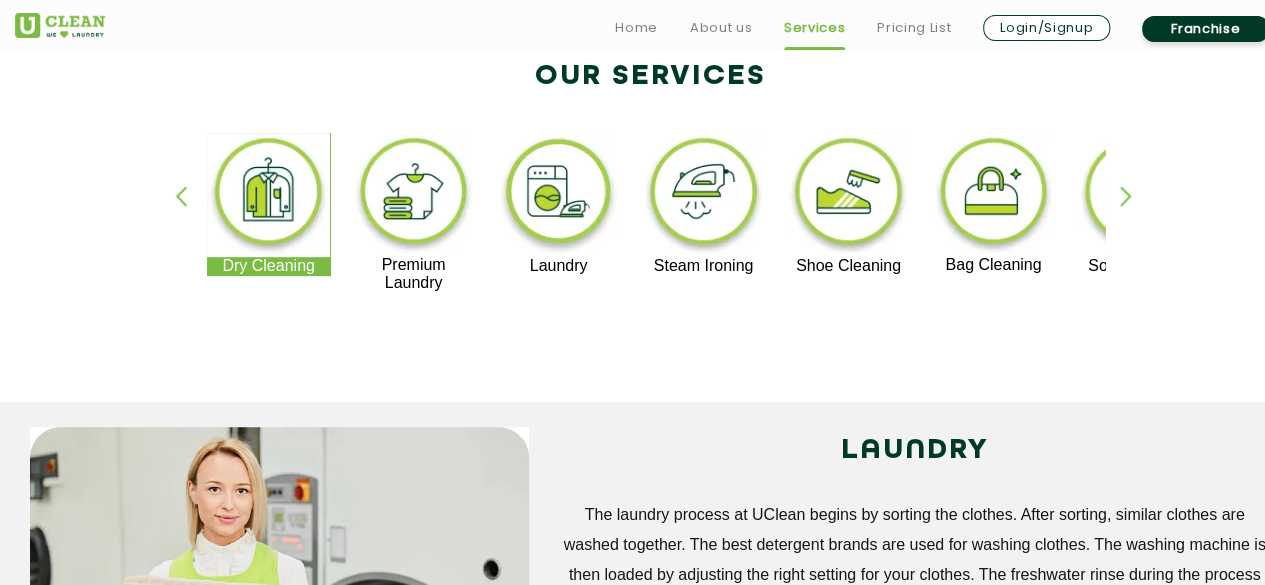 click at bounding box center (190, 213) 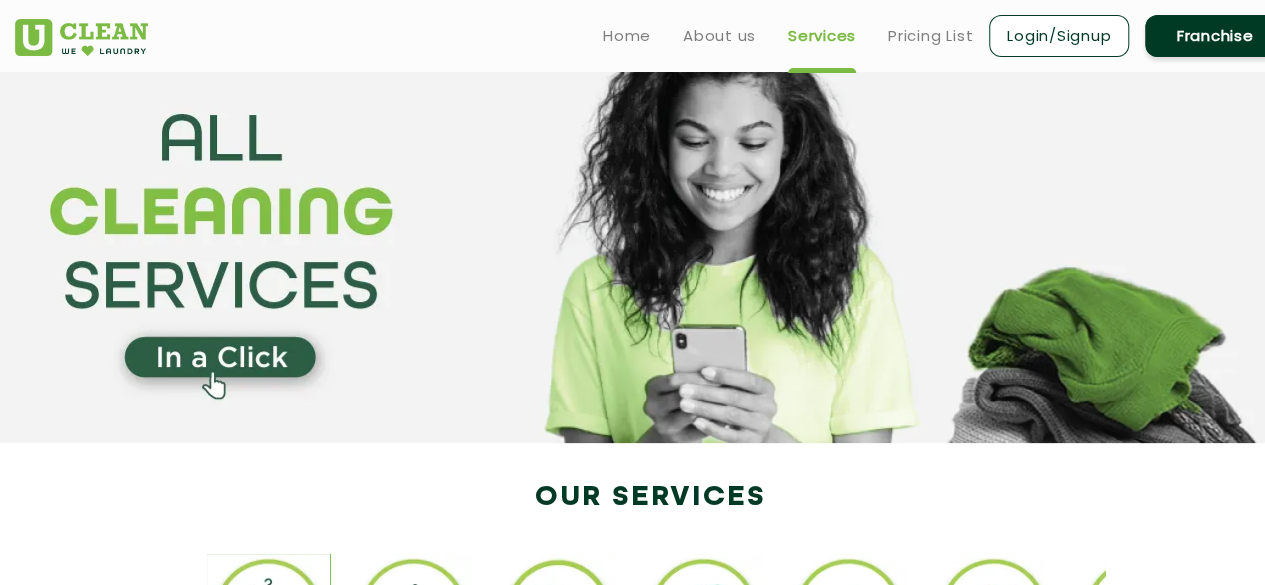 scroll, scrollTop: 0, scrollLeft: 0, axis: both 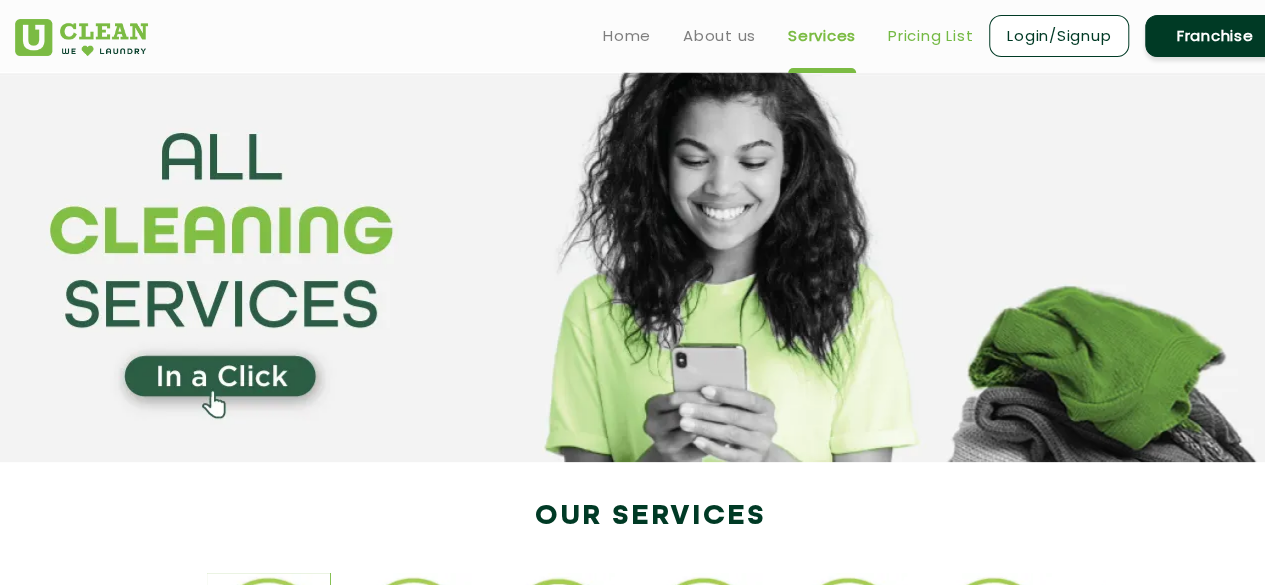 click on "Pricing List" at bounding box center [930, 36] 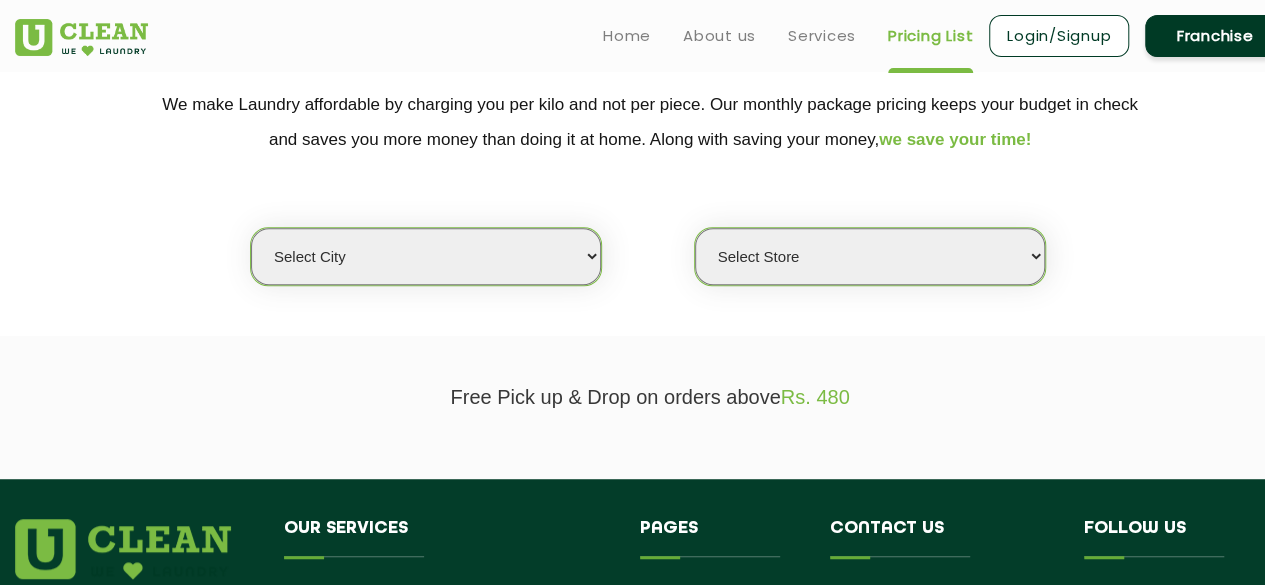 scroll, scrollTop: 360, scrollLeft: 0, axis: vertical 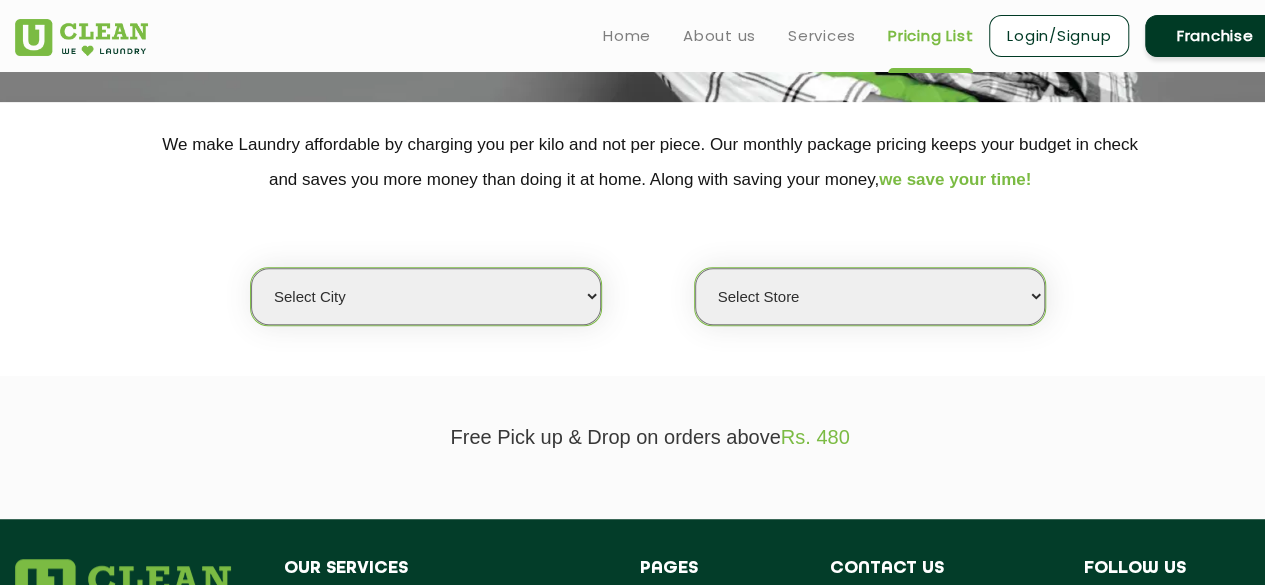 click on "Select city Aalo Agartala Agra Ahmedabad Akola Aligarh Alwar - UClean Select Amravati Aurangabad Ayodhya Bahadurgarh Bahraich Baleswar Baramulla Bareilly Barmer Barpeta Bathinda Belgaum Bengaluru Berhampur Bettiah Bhagalpur Bhilwara Bhiwadi Bhopal Bhubaneshwar Bidar Bikaner Bilaspur Bokaro Bongaigaon Chandigarh Chennai Chitrakoot Cochin Coimbatore Cooch Behar Coonoor Daman Danapur Darrang Daudnagar Dehradun Delhi Deoghar Dhanbad Dharwad Dhule Dibrugarh Digboi Dimapur Dindigul Duliajan Ellenabad Erode Faridabad Gandhidham Gandhinagar Garia Ghaziabad Goa Gohana Golaghat Gonda Gorakhpur Gurugram Guwahati Gwalior Haldwani Hamirpur Hanumangarh Haridwar Hingoli Hojai Howrah Hubli Hyderabad Imphal Indore Itanagar Jagdalpur Jagraon Jaipur Jaipur - Select Jammu Jamshedpur Jehanabad Jhansi Jodhpur Jorhat Kaithal Kakinada Kanpur Kargil Karimganj Kathmandu Kharupetia Khopoli Kochi Kohima Kokapet Kokrajhar Kolhapur Kolkata Kota - Select Kotdwar Krishnanagar Kundli Kurnool Latur Leh Longding Lower Subansiri Lucknow Madurai" at bounding box center (426, 296) 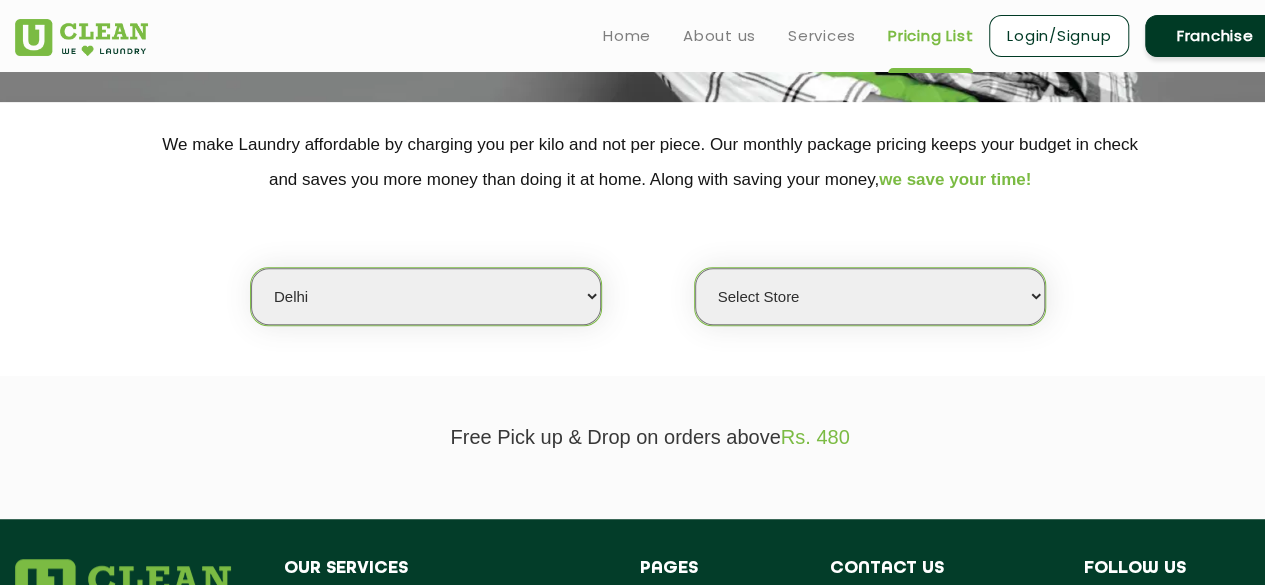 click on "Select city Aalo Agartala Agra Ahmedabad Akola Aligarh Alwar - UClean Select Amravati Aurangabad Ayodhya Bahadurgarh Bahraich Baleswar Baramulla Bareilly Barmer Barpeta Bathinda Belgaum Bengaluru Berhampur Bettiah Bhagalpur Bhilwara Bhiwadi Bhopal Bhubaneshwar Bidar Bikaner Bilaspur Bokaro Bongaigaon Chandigarh Chennai Chitrakoot Cochin Coimbatore Cooch Behar Coonoor Daman Danapur Darrang Daudnagar Dehradun Delhi Deoghar Dhanbad Dharwad Dhule Dibrugarh Digboi Dimapur Dindigul Duliajan Ellenabad Erode Faridabad Gandhidham Gandhinagar Garia Ghaziabad Goa Gohana Golaghat Gonda Gorakhpur Gurugram Guwahati Gwalior Haldwani Hamirpur Hanumangarh Haridwar Hingoli Hojai Howrah Hubli Hyderabad Imphal Indore Itanagar Jagdalpur Jagraon Jaipur Jaipur - Select Jammu Jamshedpur Jehanabad Jhansi Jodhpur Jorhat Kaithal Kakinada Kanpur Kargil Karimganj Kathmandu Kharupetia Khopoli Kochi Kohima Kokapet Kokrajhar Kolhapur Kolkata Kota - Select Kotdwar Krishnanagar Kundli Kurnool Latur Leh Longding Lower Subansiri Lucknow Madurai" at bounding box center (426, 296) 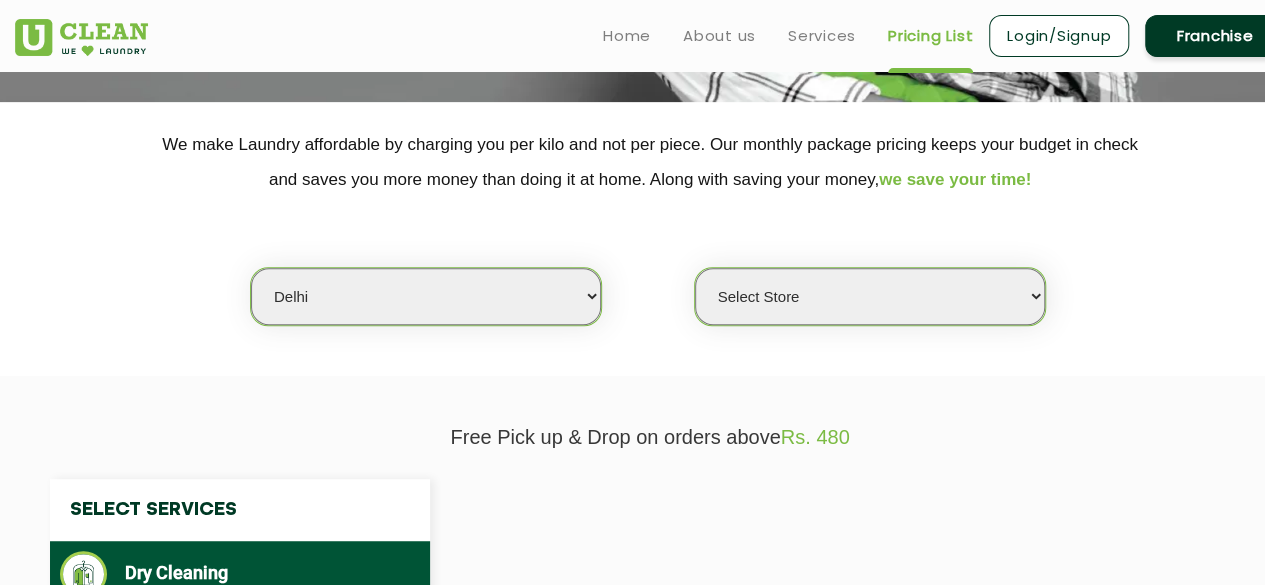 select on "0" 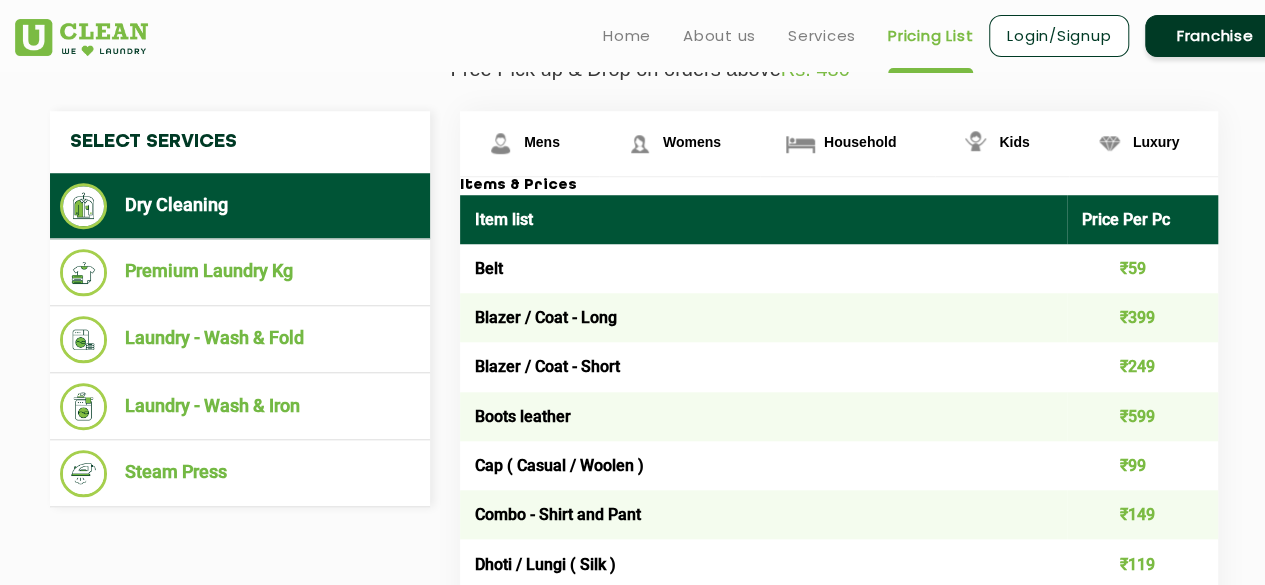 scroll, scrollTop: 734, scrollLeft: 0, axis: vertical 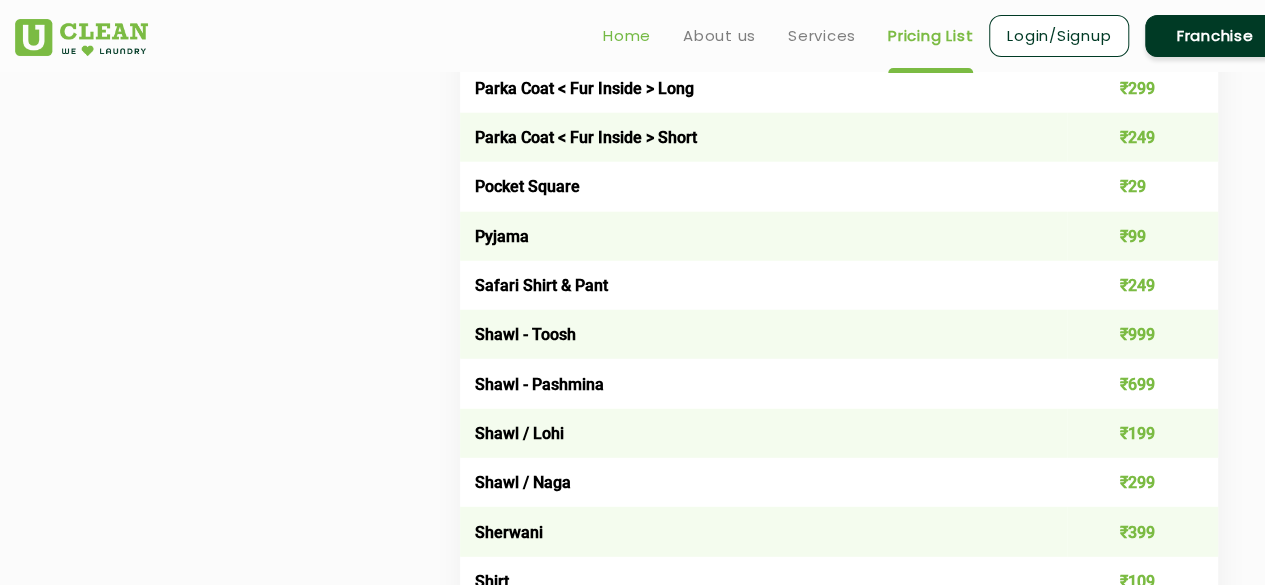 click on "Home" at bounding box center (627, 36) 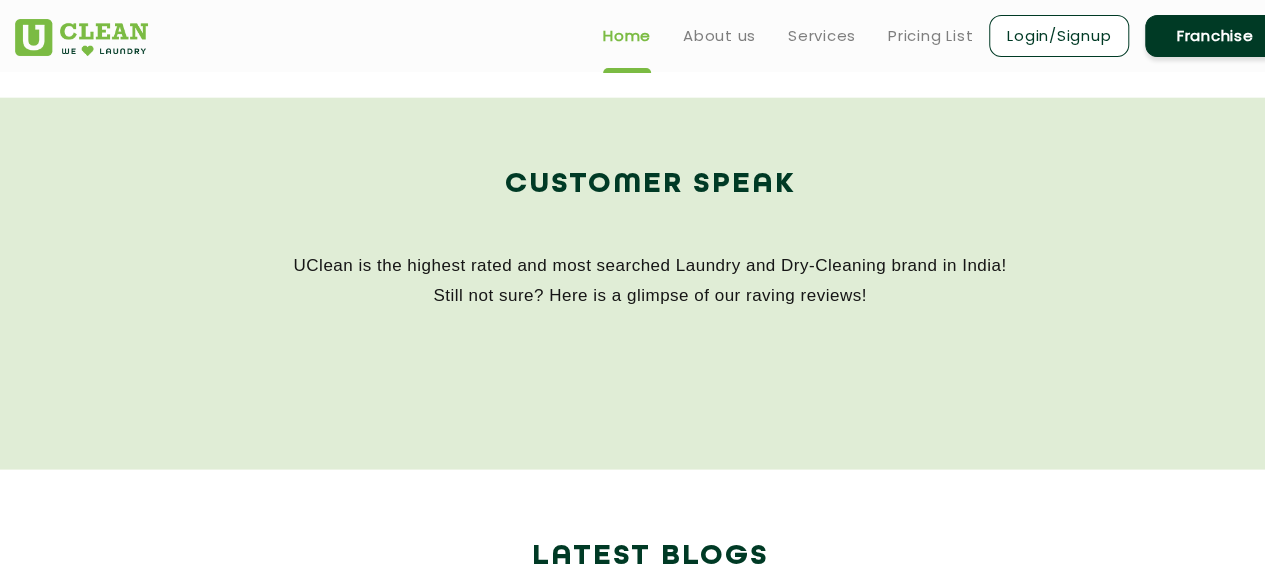 scroll, scrollTop: 0, scrollLeft: 0, axis: both 